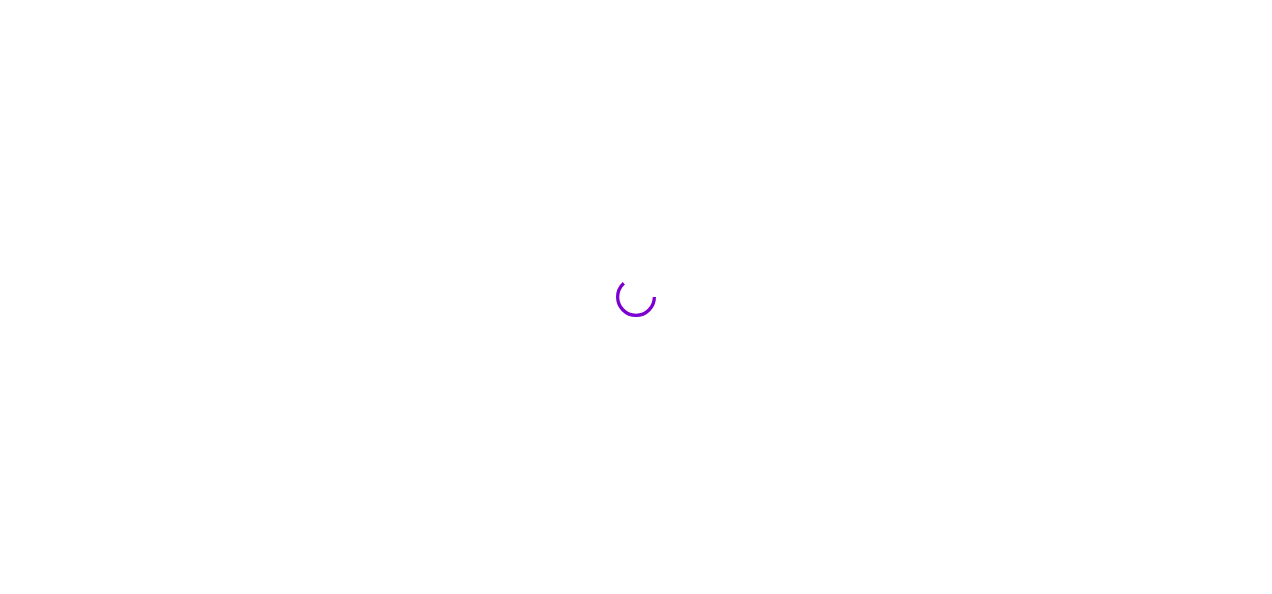 scroll, scrollTop: 0, scrollLeft: 0, axis: both 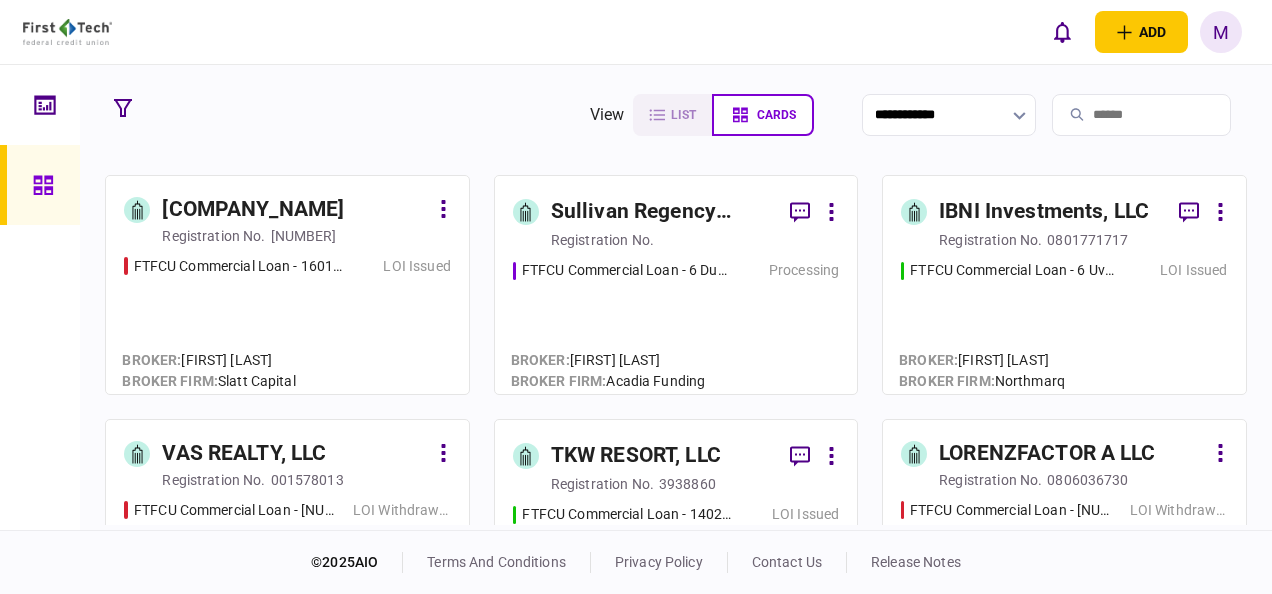 click on "FTFCU Commercial Loan - [NUMBER] [STREET] [CITY] Processing" at bounding box center [676, 318] 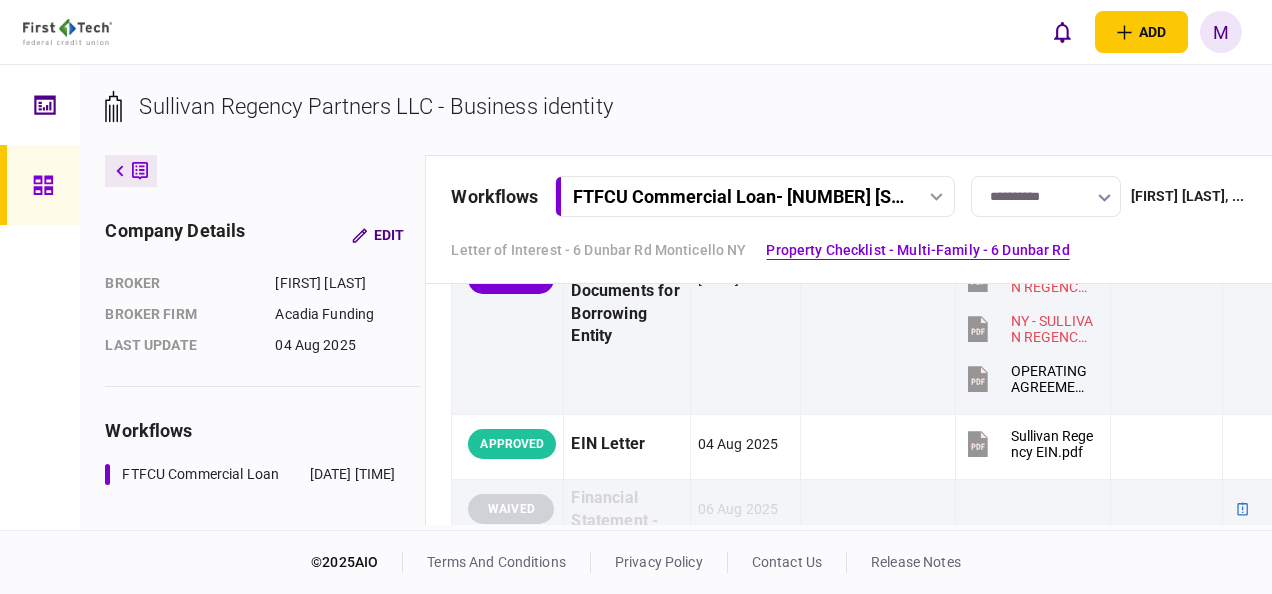 scroll, scrollTop: 1100, scrollLeft: 0, axis: vertical 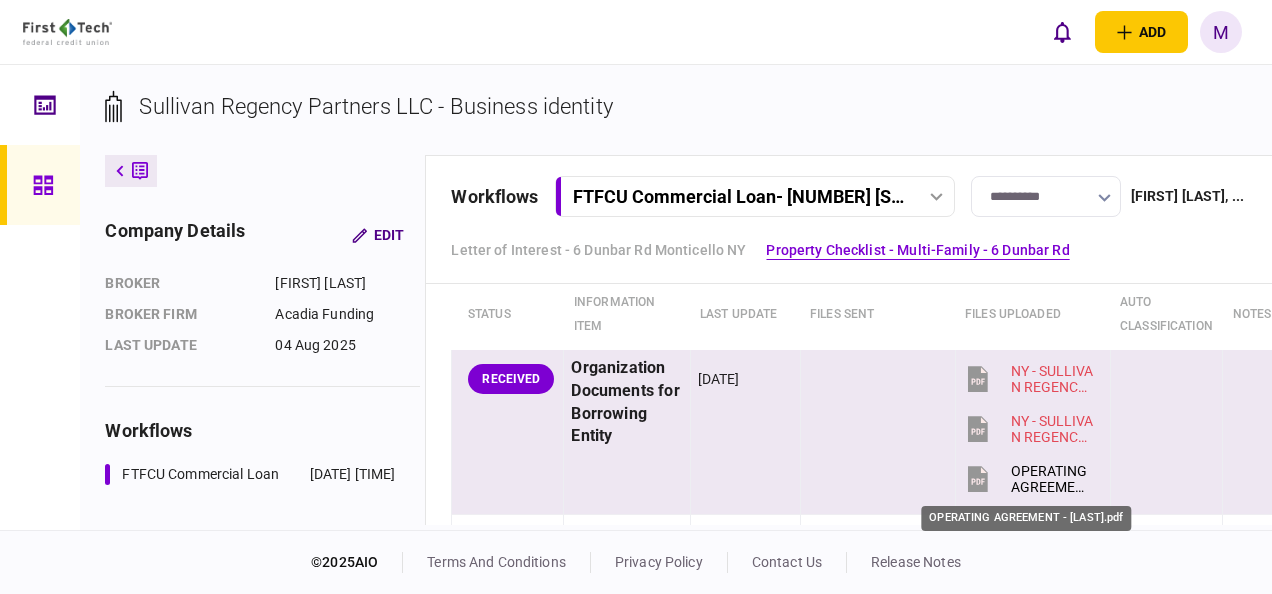 click on "OPERATING AGREEMENT - [LAST].pdf" at bounding box center [1052, 479] 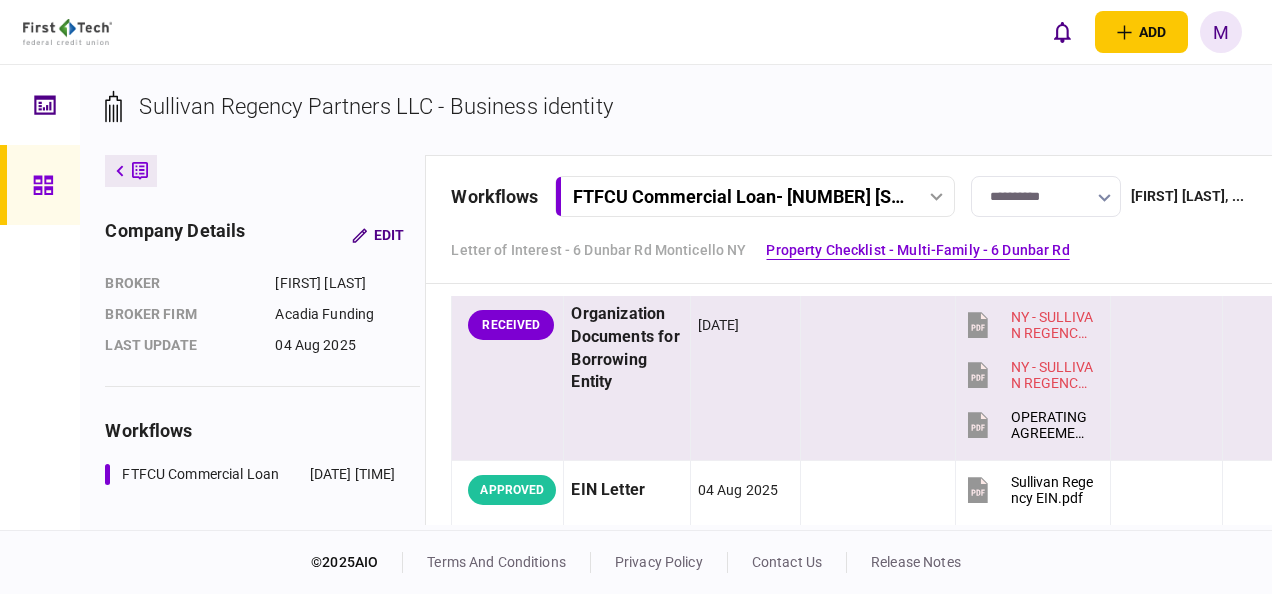 scroll, scrollTop: 1200, scrollLeft: 0, axis: vertical 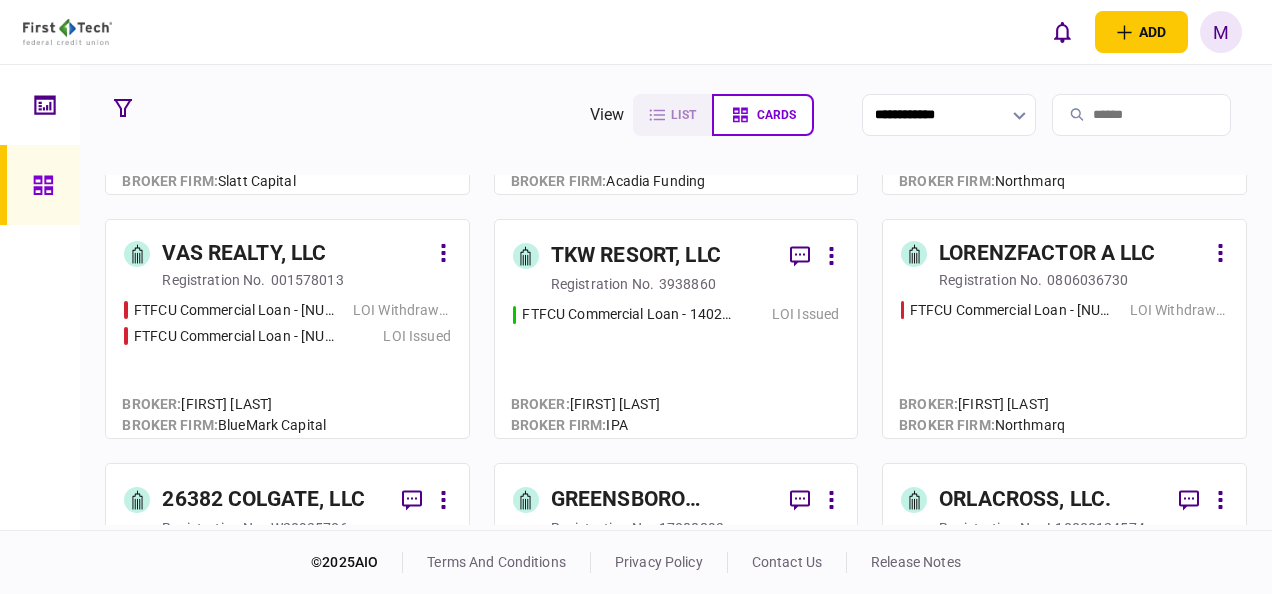 click on "FTFCU Commercial Loan - [NUMBER] [STREET] LOI Withdrawn/Declined FTFCU Commercial Loan - [NUMBER] [STREET] LOI Issued" at bounding box center (287, 360) 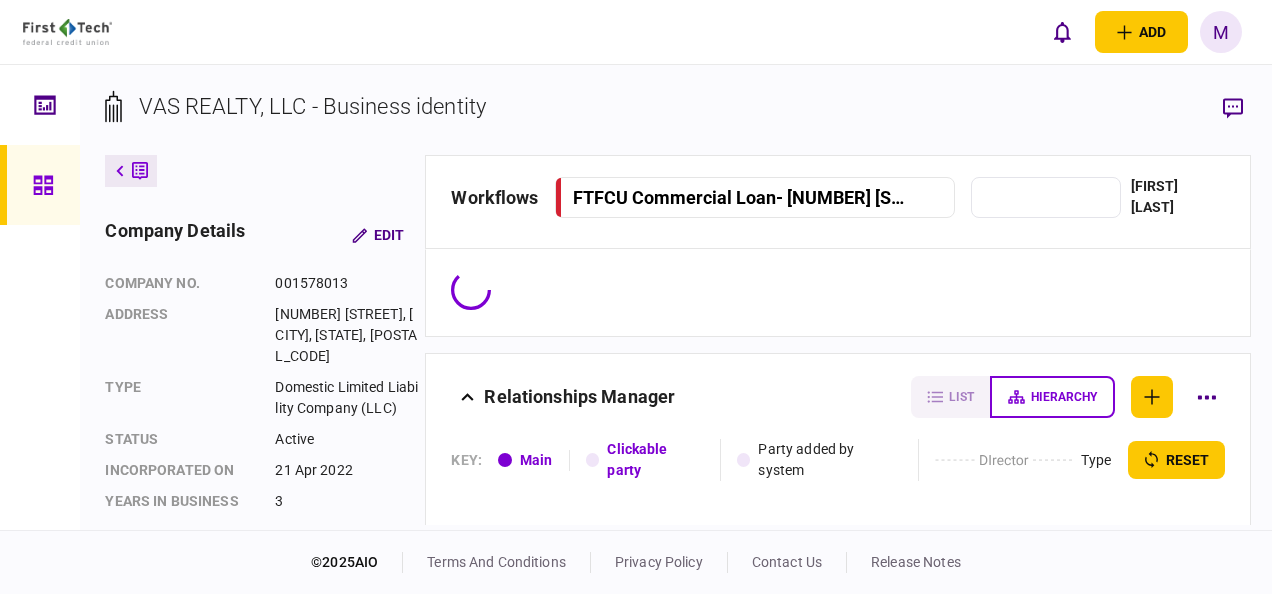 type on "**********" 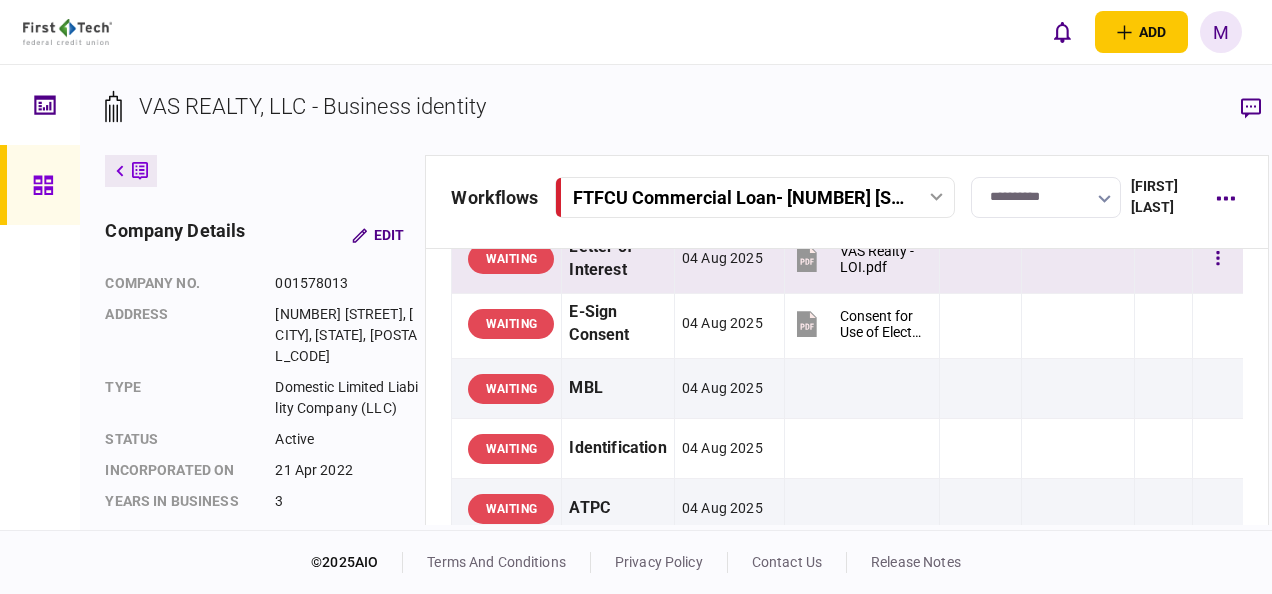 scroll, scrollTop: 0, scrollLeft: 0, axis: both 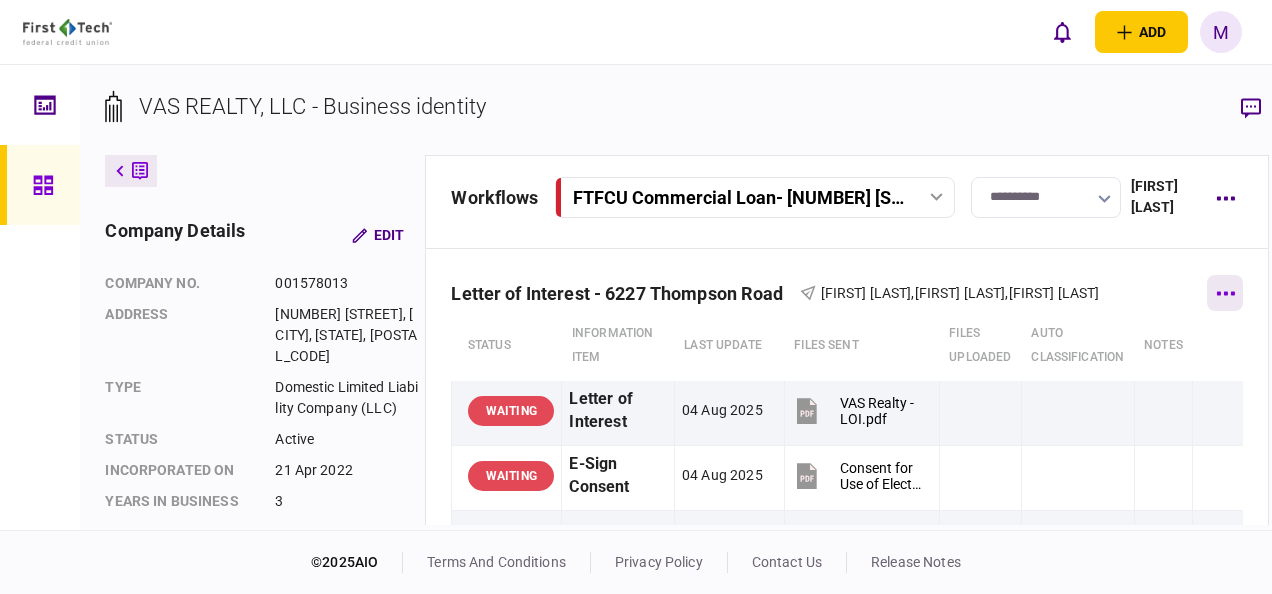 click at bounding box center [1225, 293] 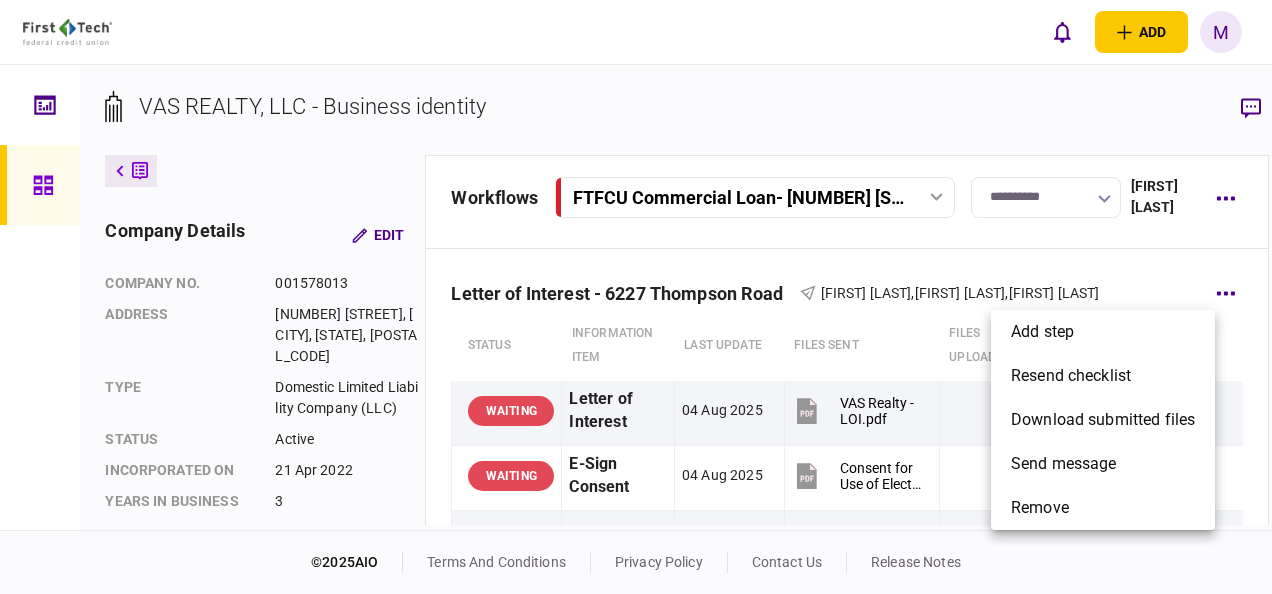 click at bounding box center [636, 297] 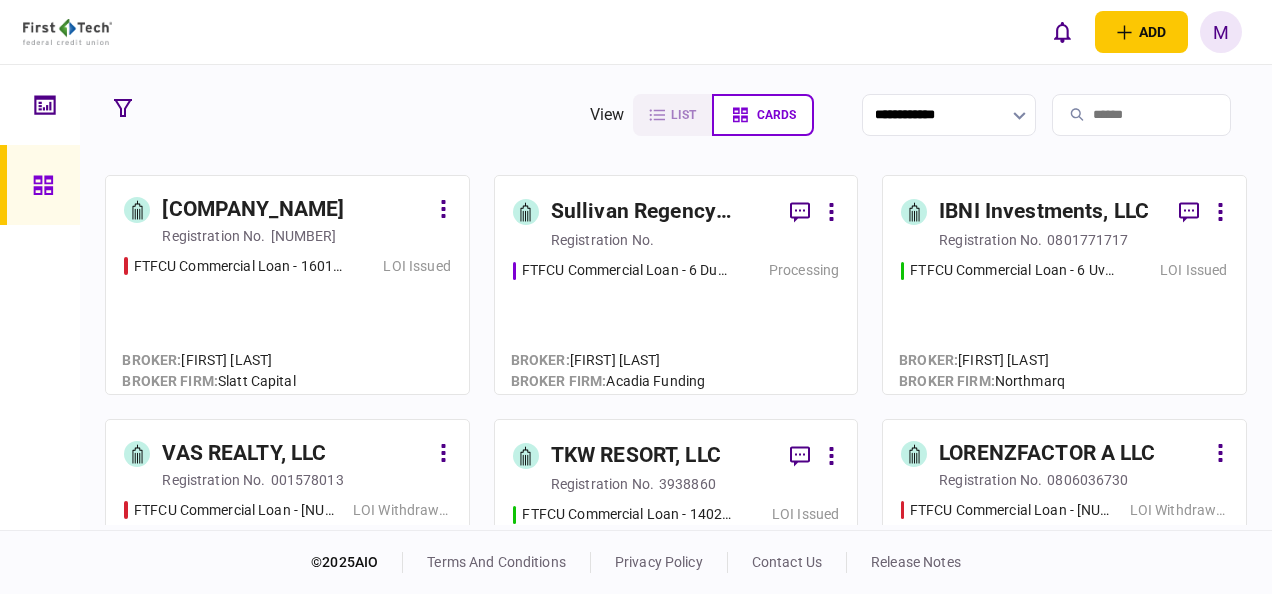 click on "FTFCU Commercial Loan - [NUMBER] [STREET] [CITY] [STATE] LOI Issued" at bounding box center [1064, 318] 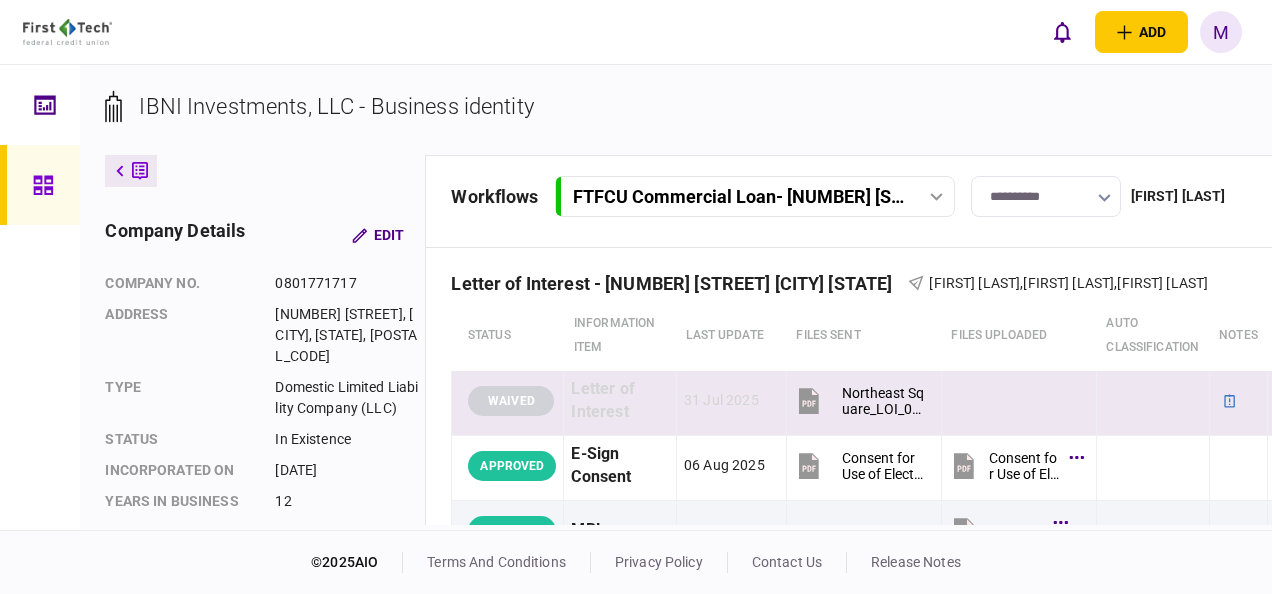 scroll, scrollTop: 0, scrollLeft: 0, axis: both 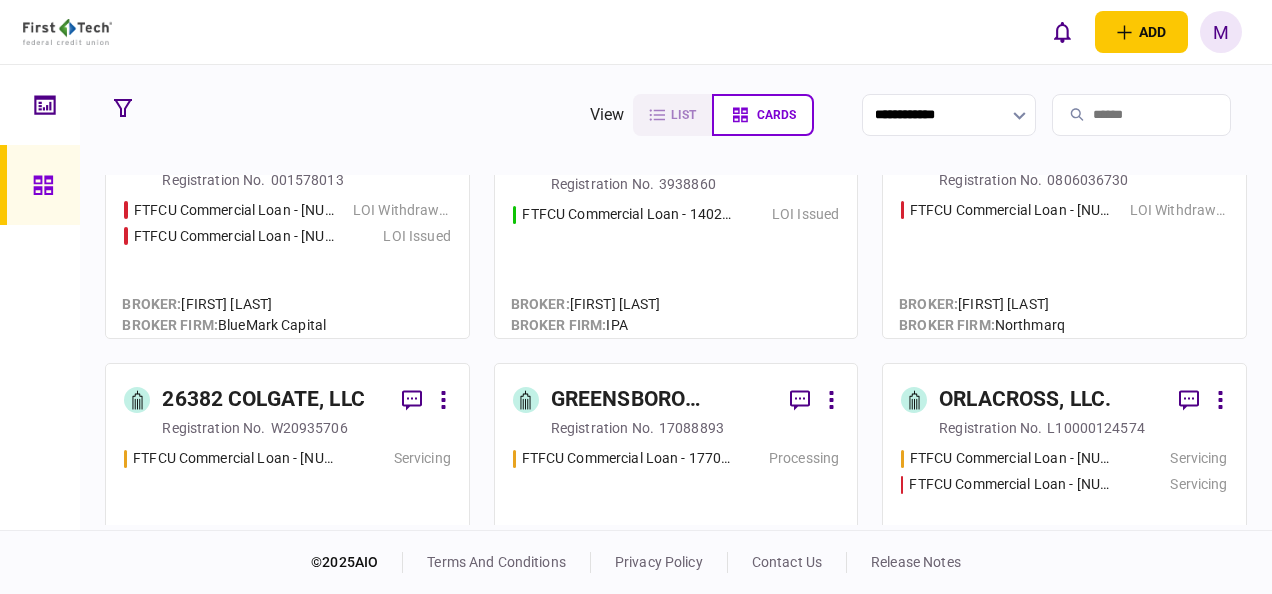 drag, startPoint x: 124, startPoint y: 106, endPoint x: 152, endPoint y: 302, distance: 197.9899 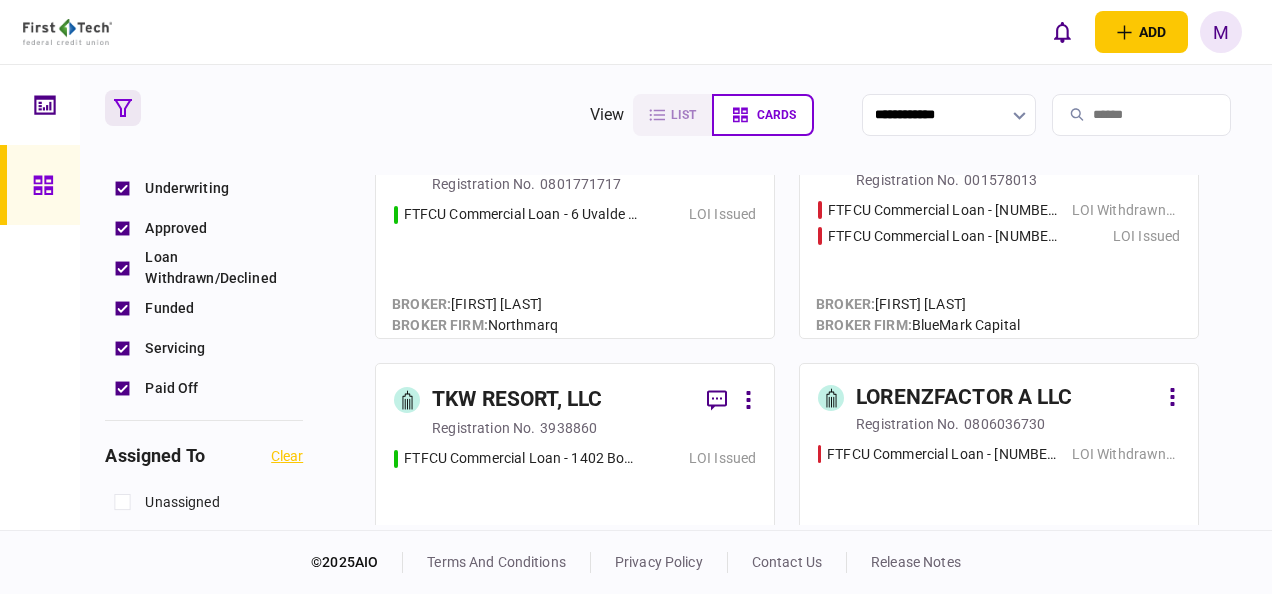 scroll, scrollTop: 600, scrollLeft: 0, axis: vertical 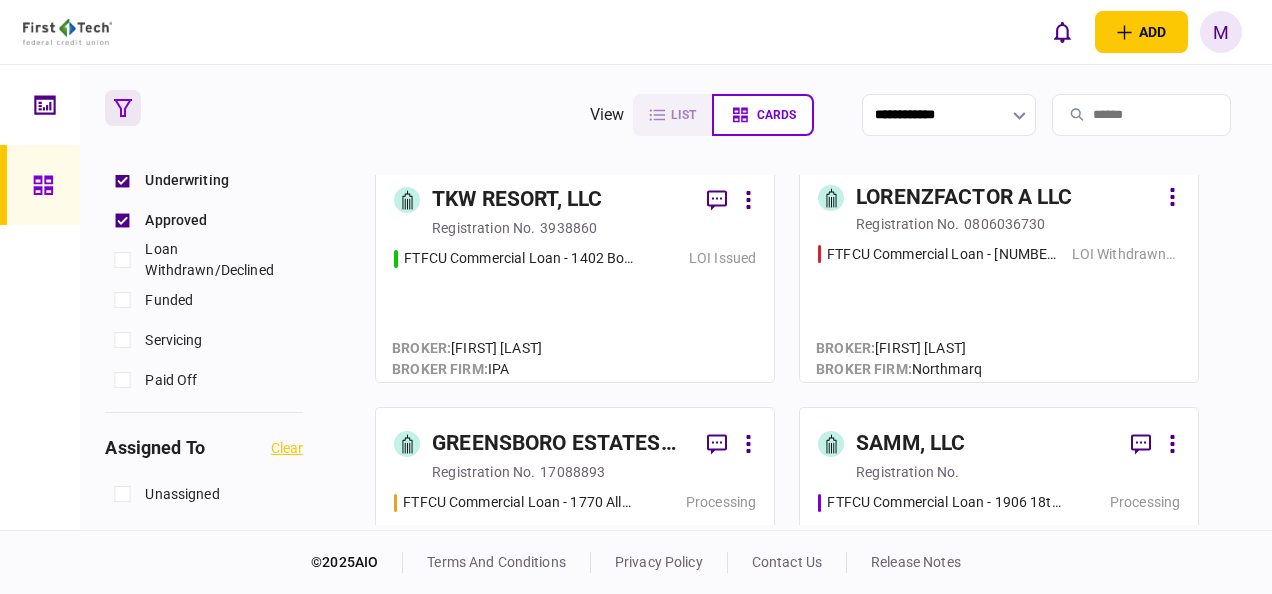 click on "FTFCU Commercial Loan - 1402 Boone Street LOI Issued" at bounding box center [575, 306] 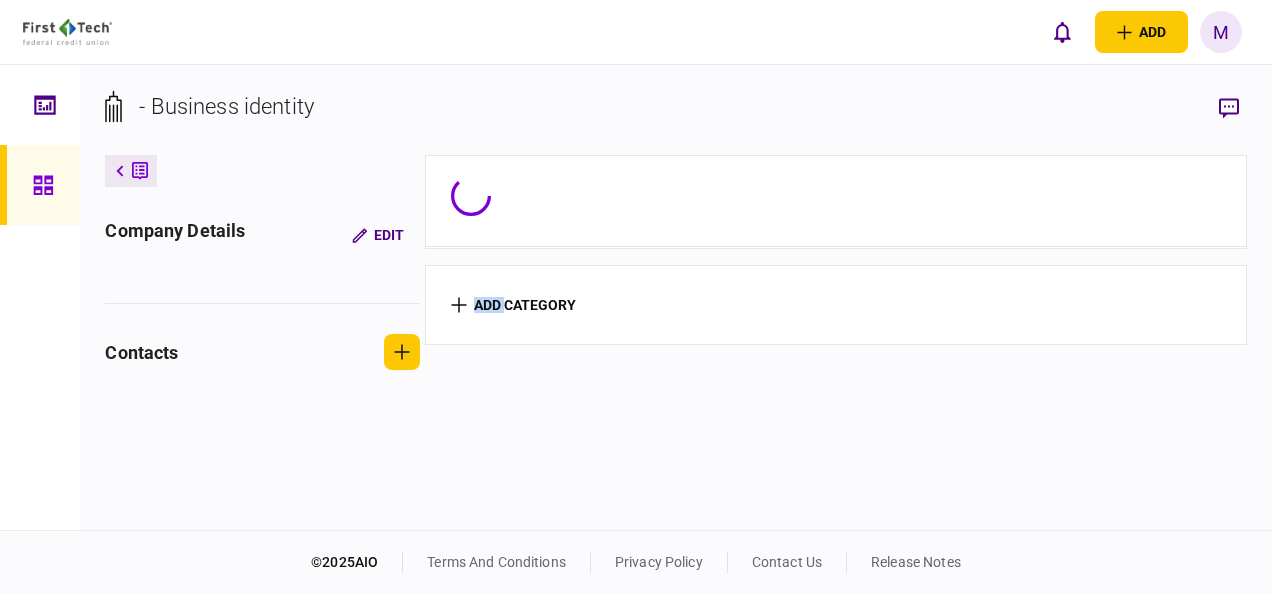 click on "add category" at bounding box center (835, 305) 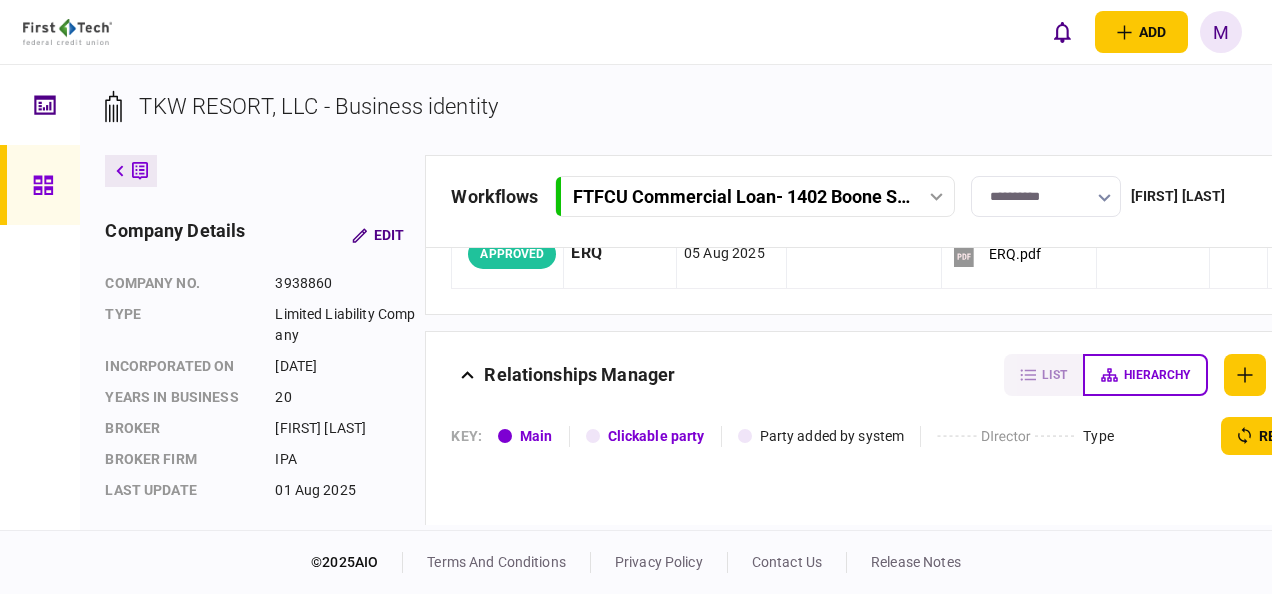 scroll, scrollTop: 500, scrollLeft: 0, axis: vertical 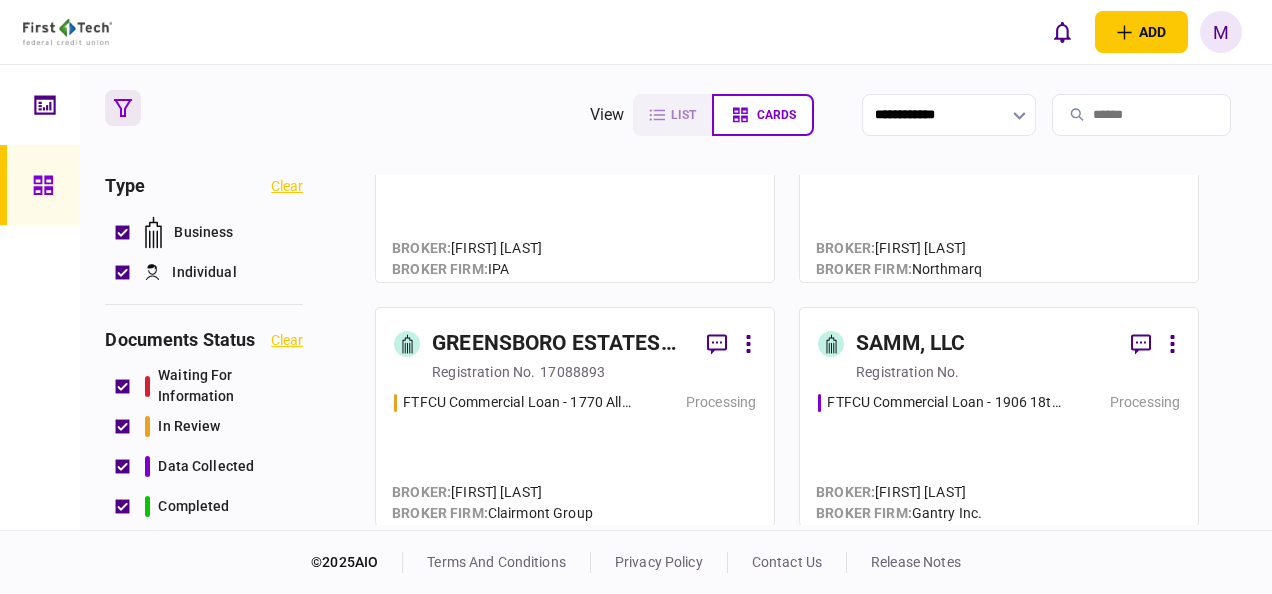 click on "FTFCU Commercial Loan - [NUMBER] [STREET] [CITY] [STATE] Processing" at bounding box center [999, 450] 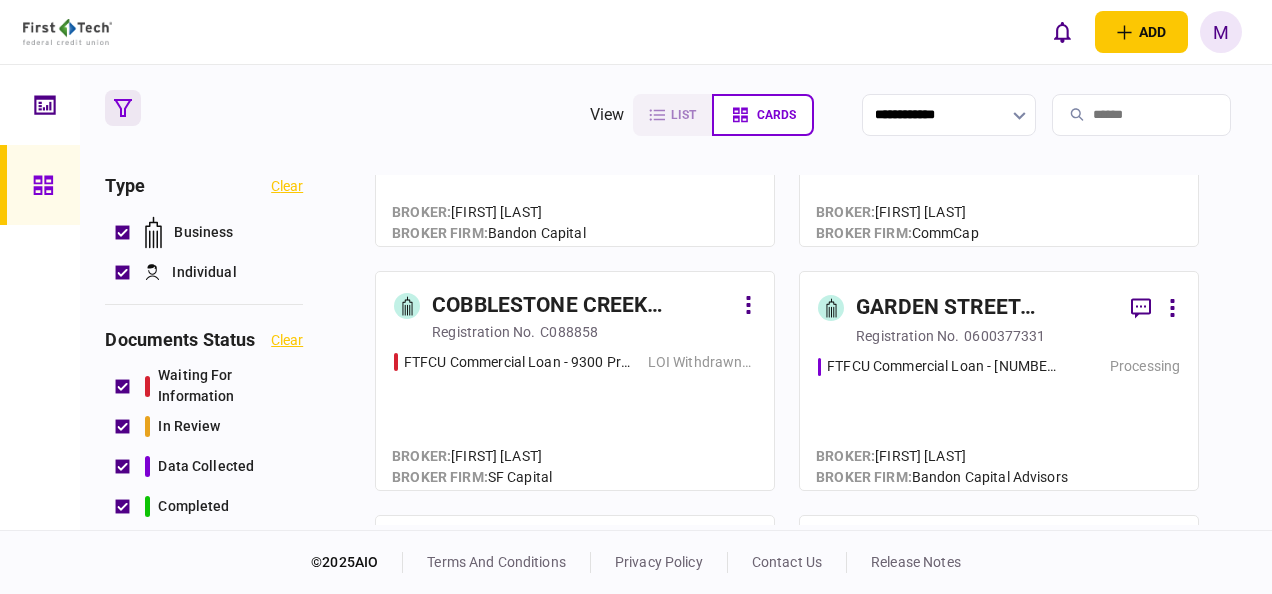 scroll, scrollTop: 1400, scrollLeft: 0, axis: vertical 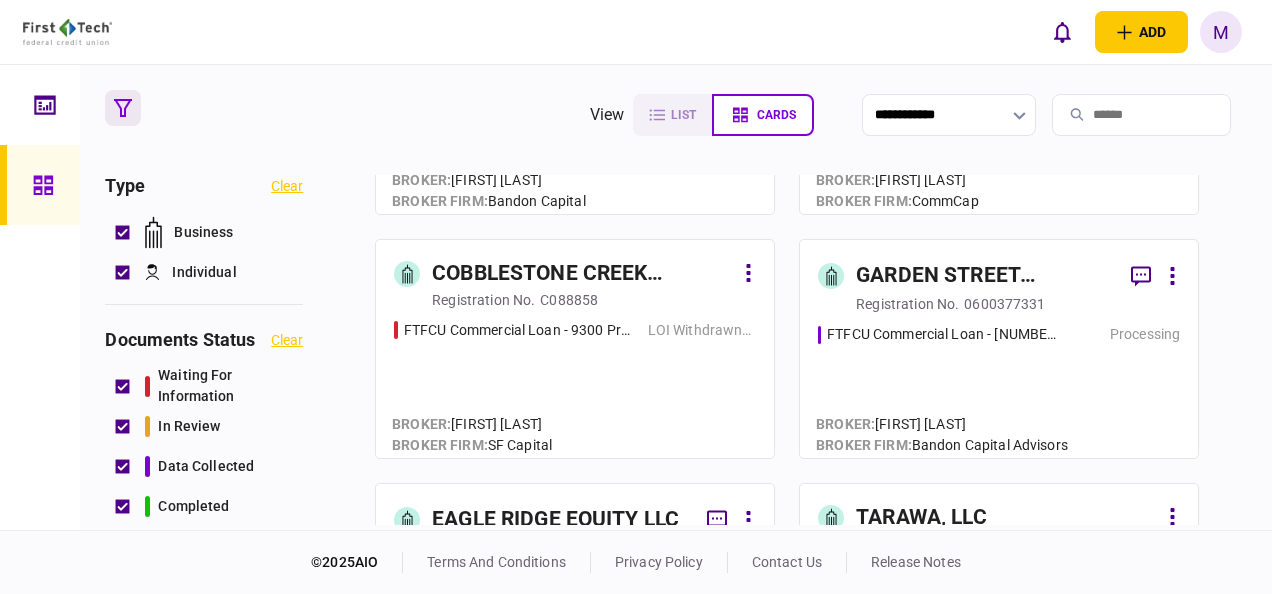 click on "FTFCU Commercial Loan - [NUMBER] [STREET] [CITY] [STATE] Processing" at bounding box center (999, 382) 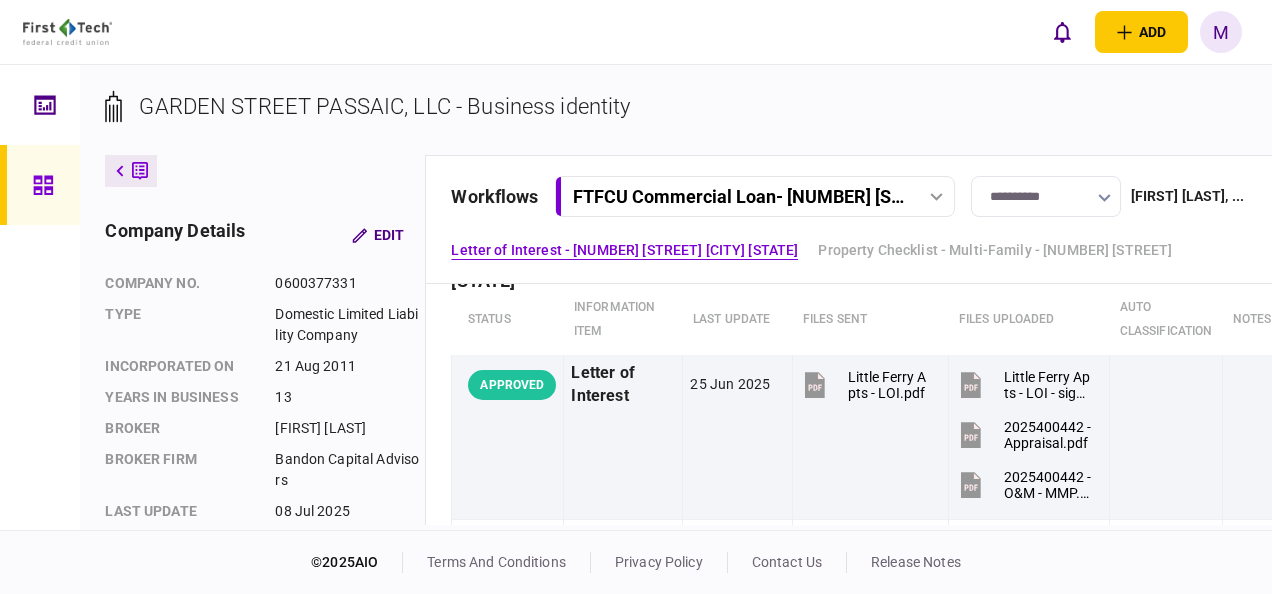 scroll, scrollTop: 0, scrollLeft: 0, axis: both 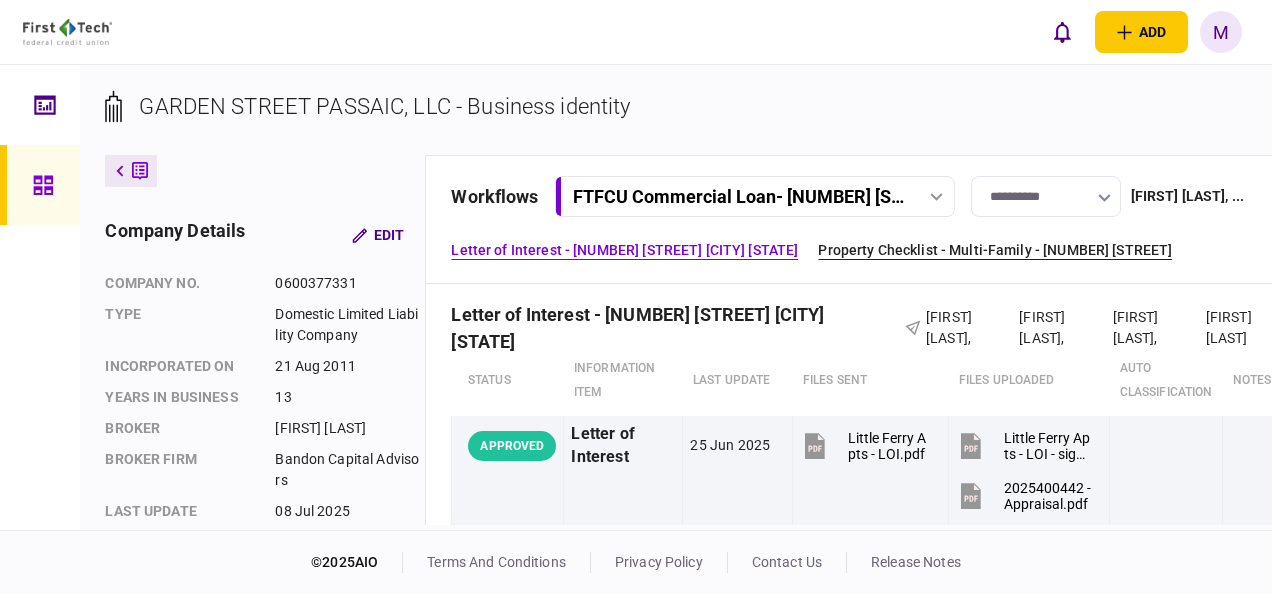 click on "Property Checklist - Multi-Family - [NUMBER] [STREET]" at bounding box center [995, 250] 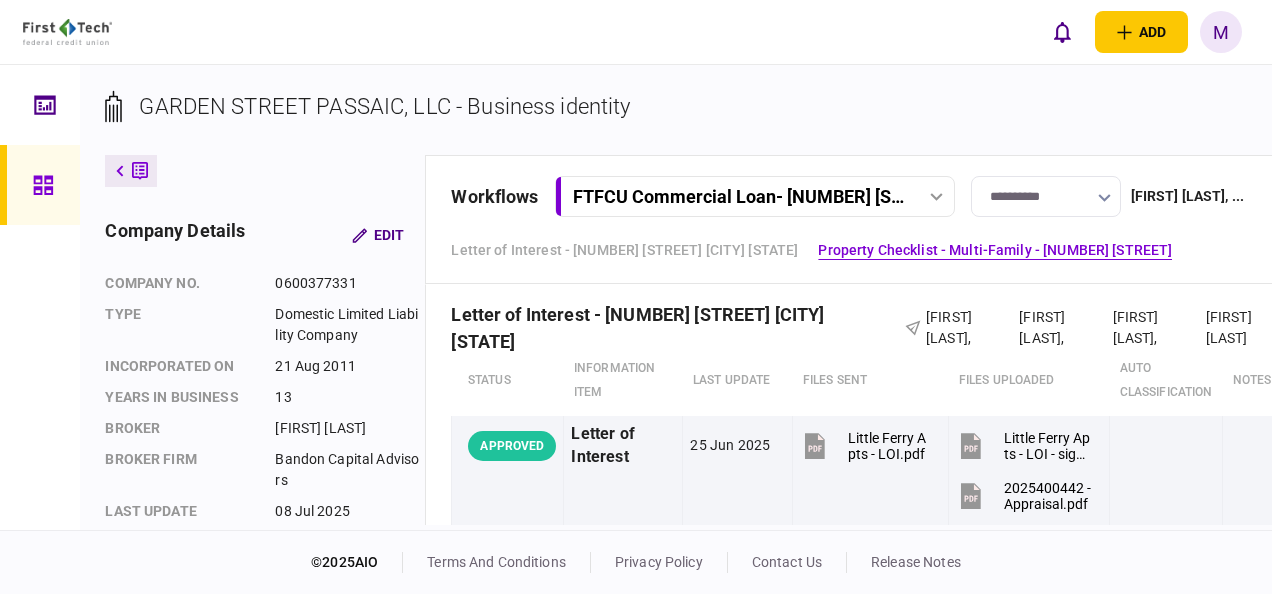 scroll, scrollTop: 1072, scrollLeft: 0, axis: vertical 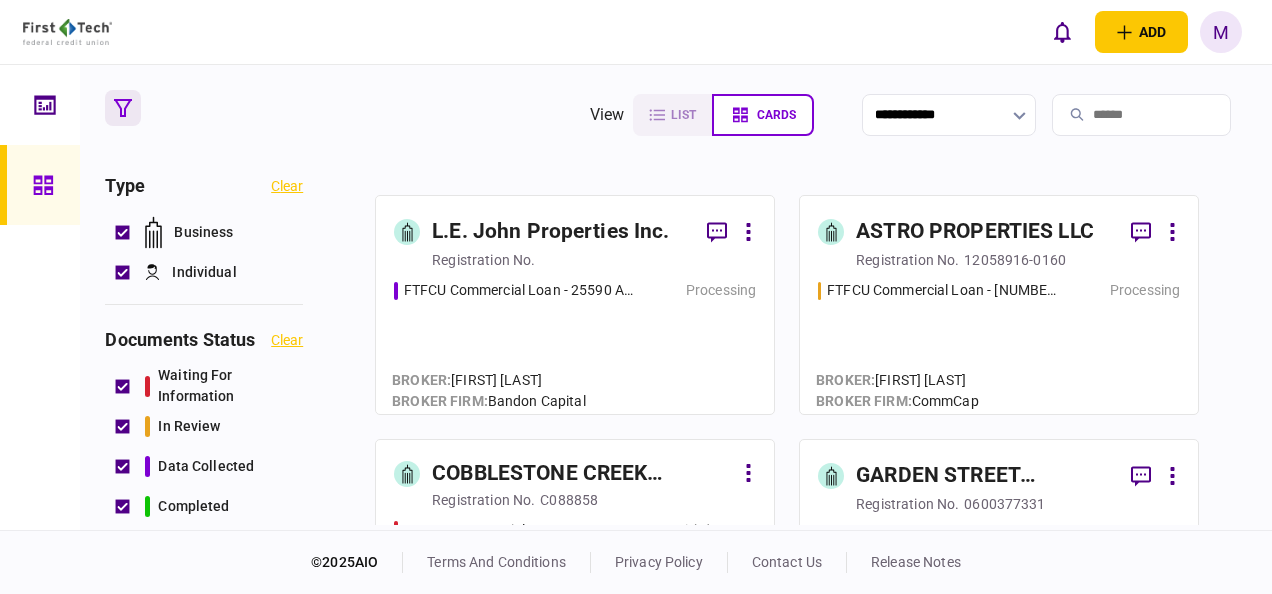 click on "FTFCU Commercial Loan - [NUMBER] [STREET] [CITY] Processing" at bounding box center [999, 338] 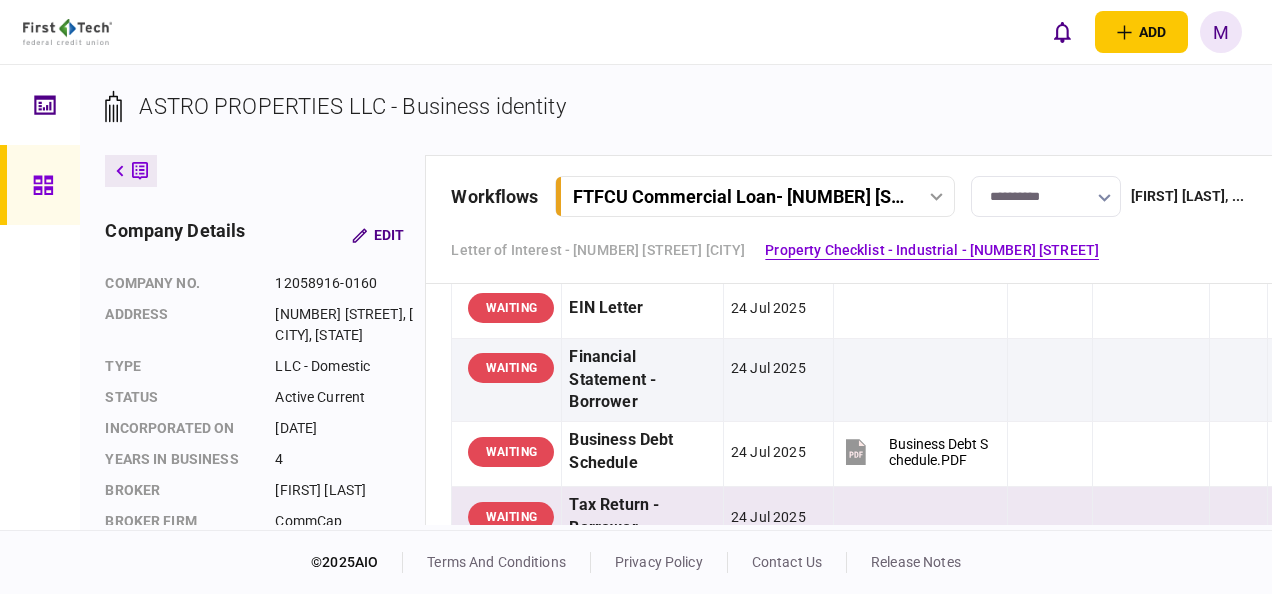 scroll, scrollTop: 900, scrollLeft: 0, axis: vertical 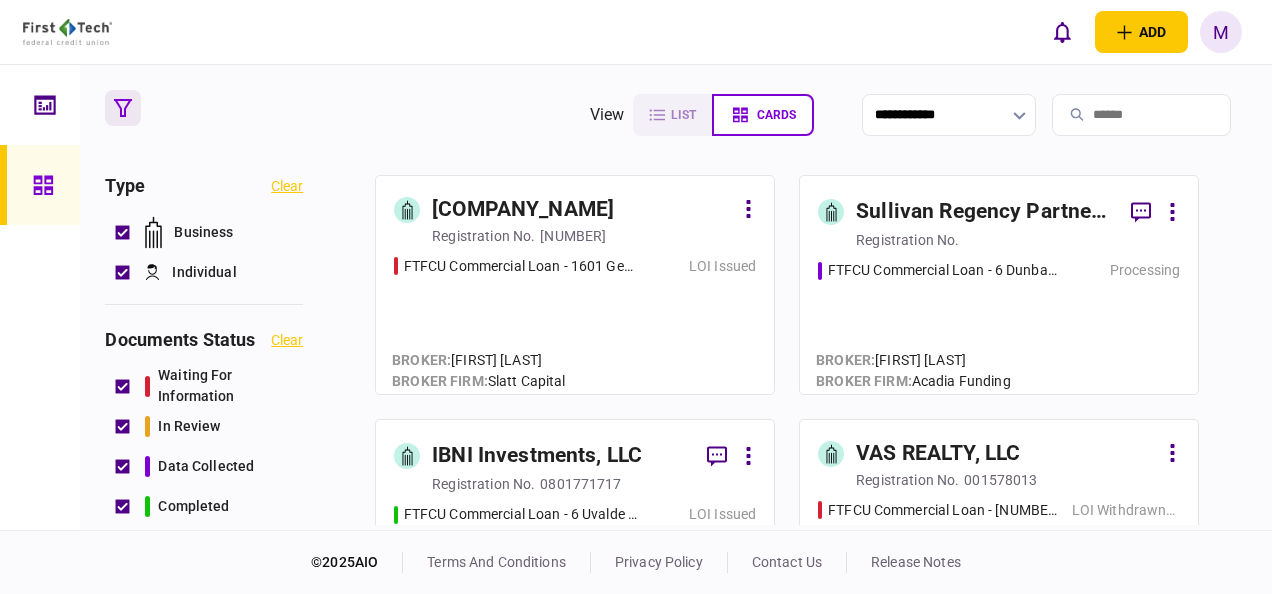 click on "FTFCU Commercial Loan - [NUMBER] [STREET] [CITY] Processing" at bounding box center [999, 318] 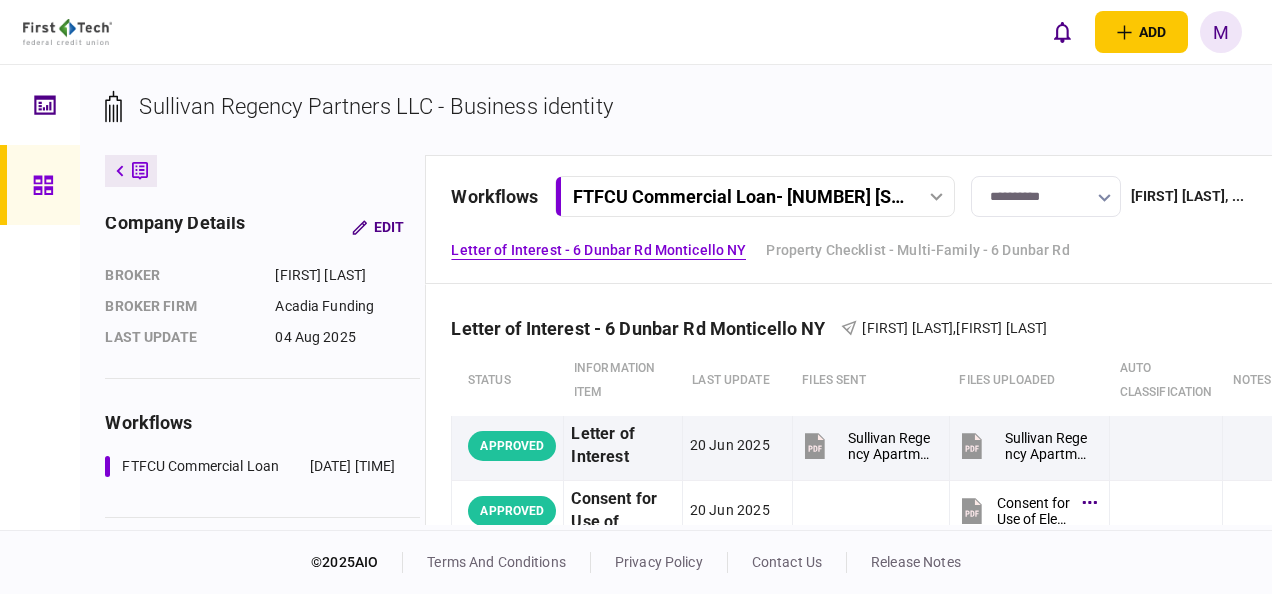scroll, scrollTop: 0, scrollLeft: 0, axis: both 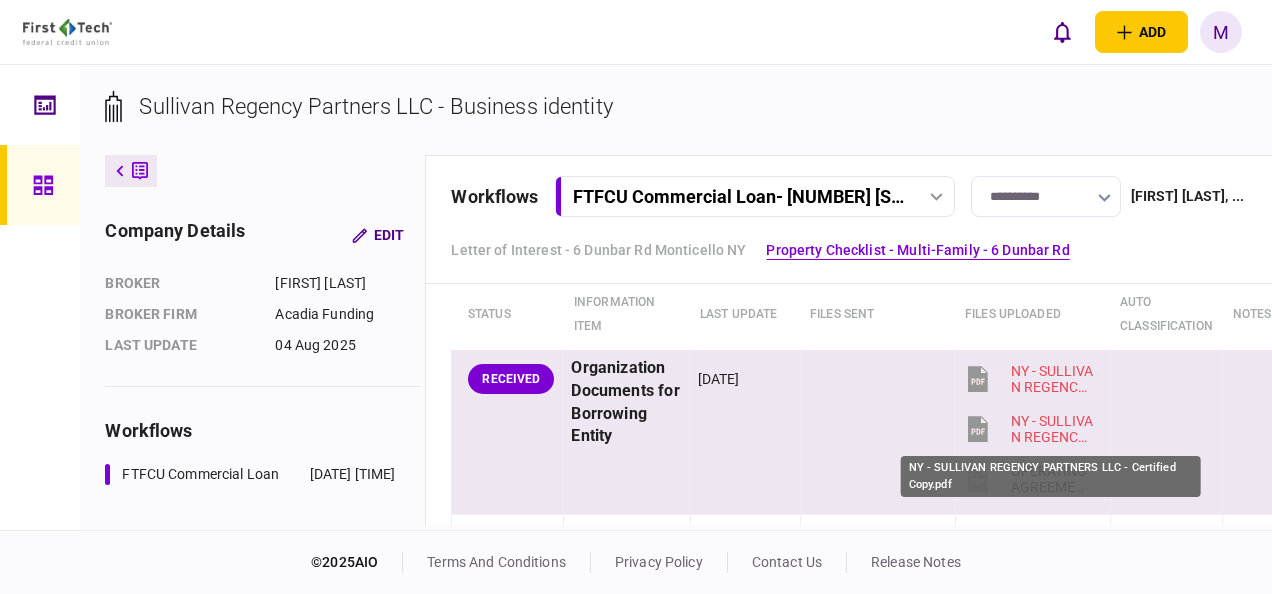 click on "NY - SULLIVAN REGENCY PARTNERS LLC - Certified Copy.pdf" at bounding box center [1052, 429] 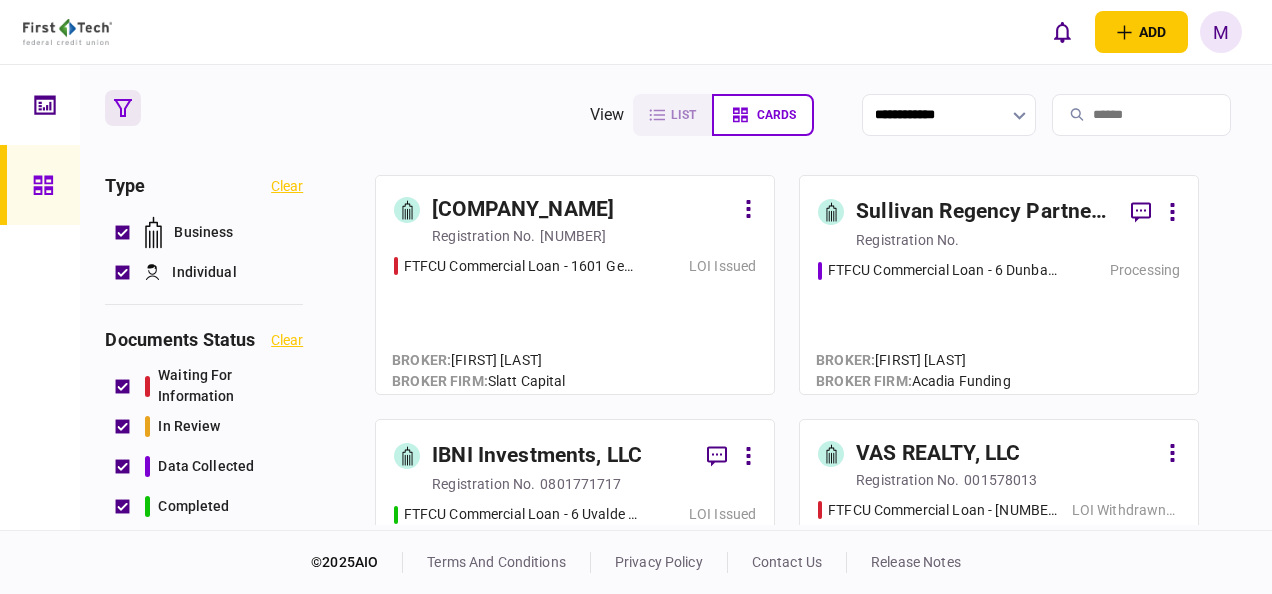 click on "FTFCU Commercial Loan - [NUMBER] [STREET] [CITY] Processing" at bounding box center [999, 318] 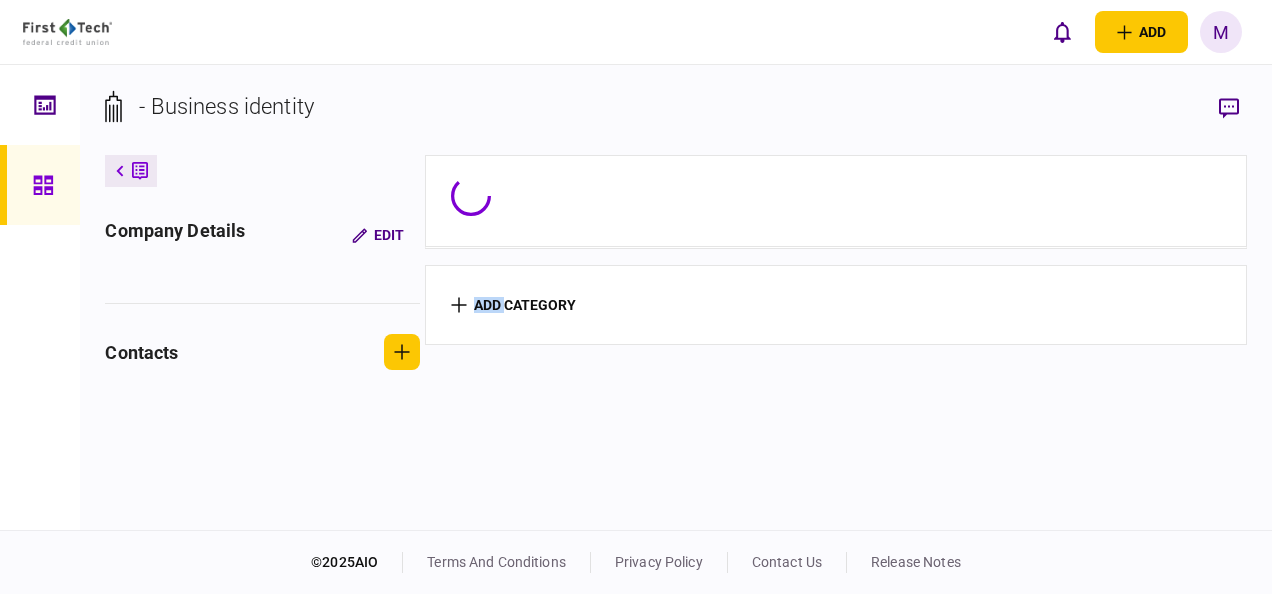 click on "add category" at bounding box center (835, 305) 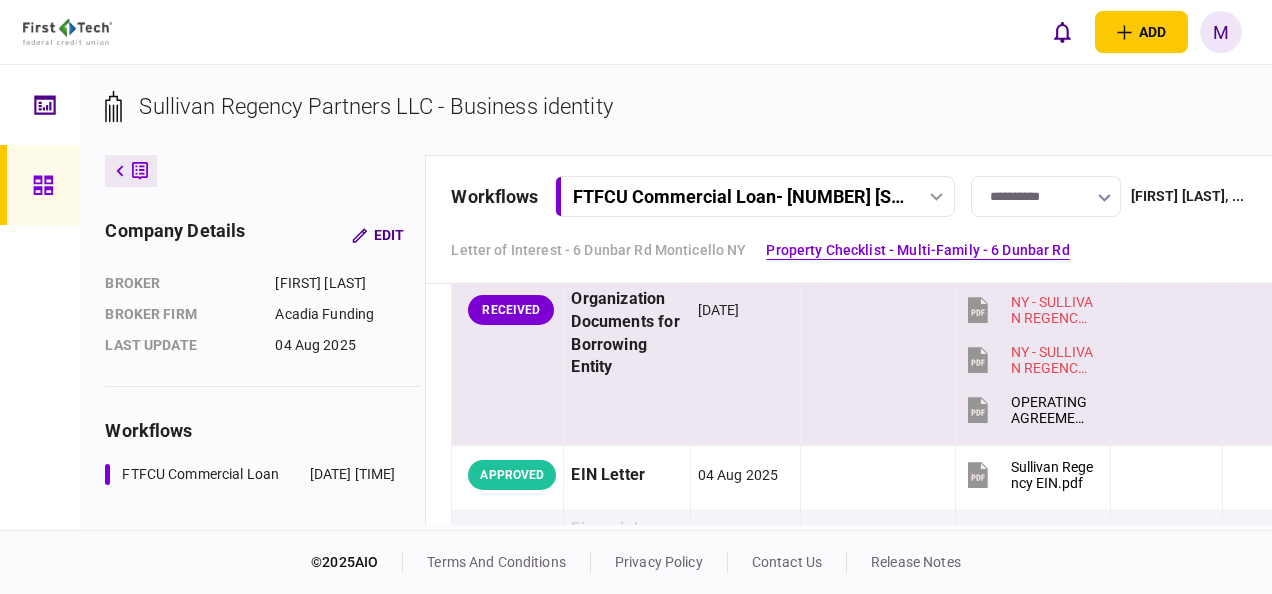 scroll, scrollTop: 1200, scrollLeft: 0, axis: vertical 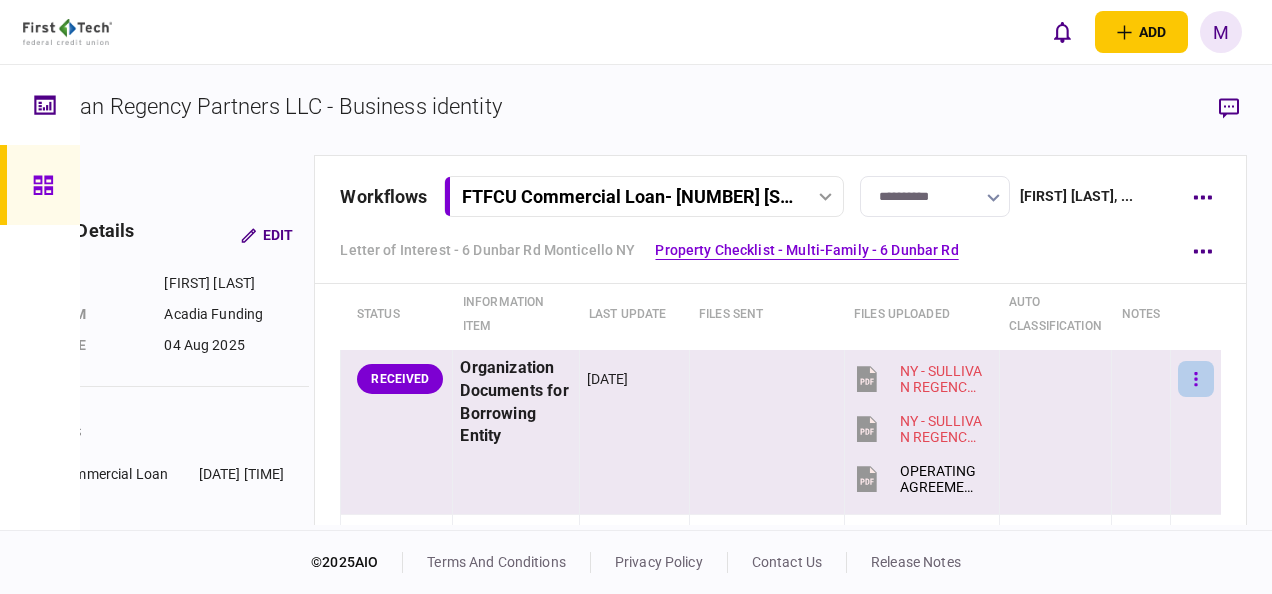 click at bounding box center [1196, 379] 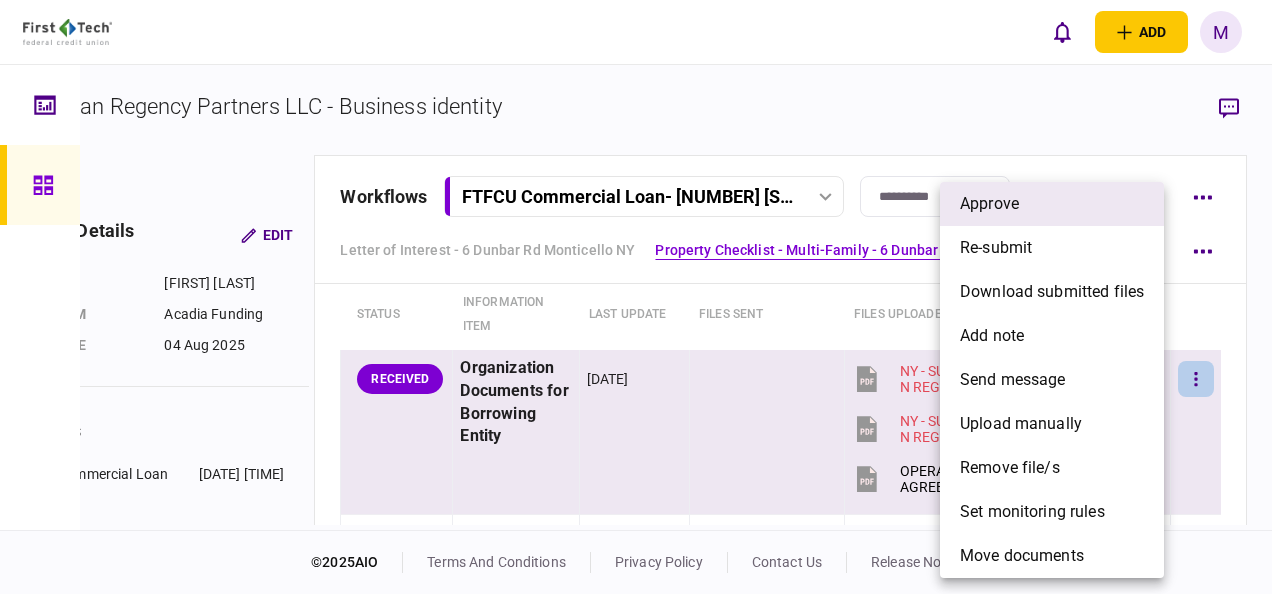 click on "approve" at bounding box center [1052, 204] 